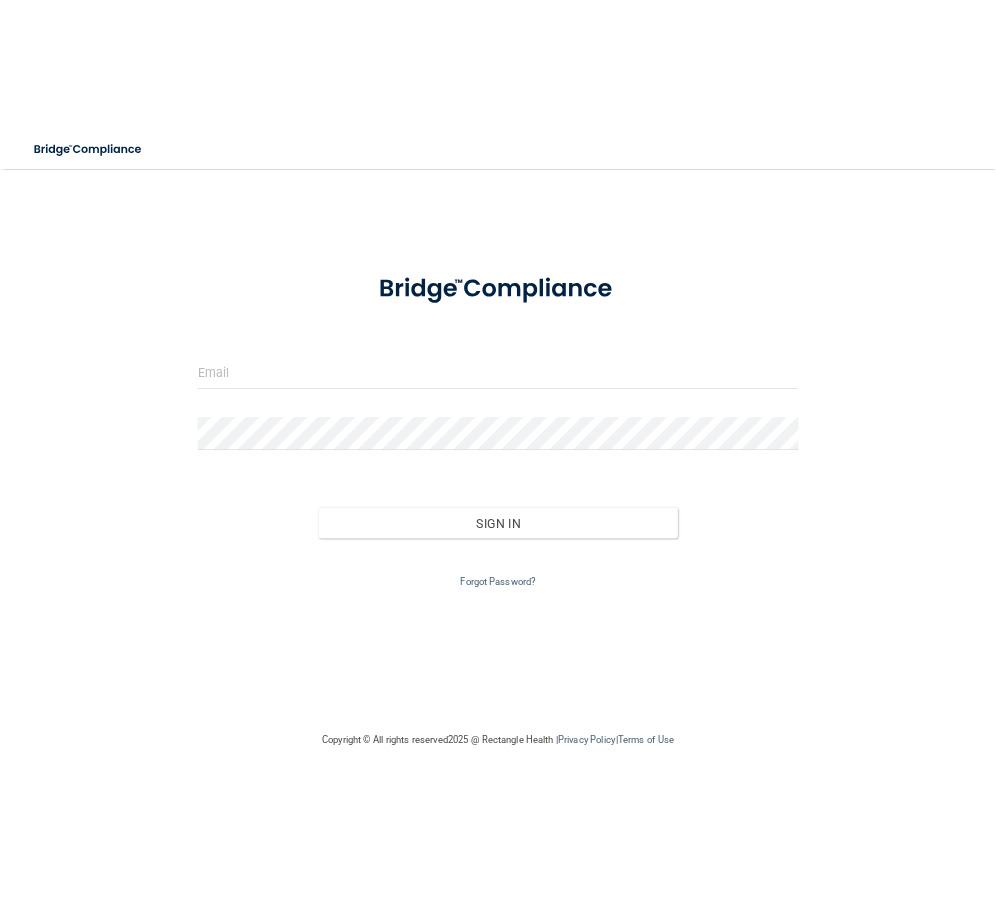 scroll, scrollTop: 0, scrollLeft: 0, axis: both 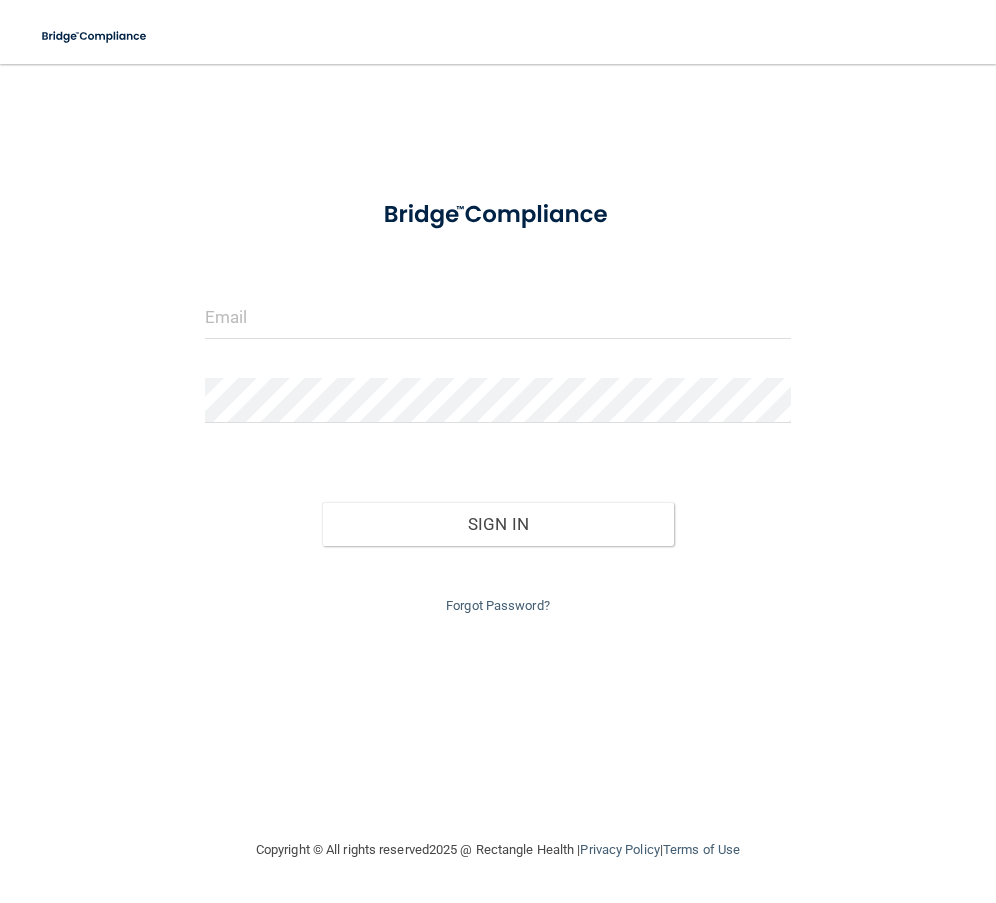 click on "Forgot Password?" at bounding box center (498, 605) 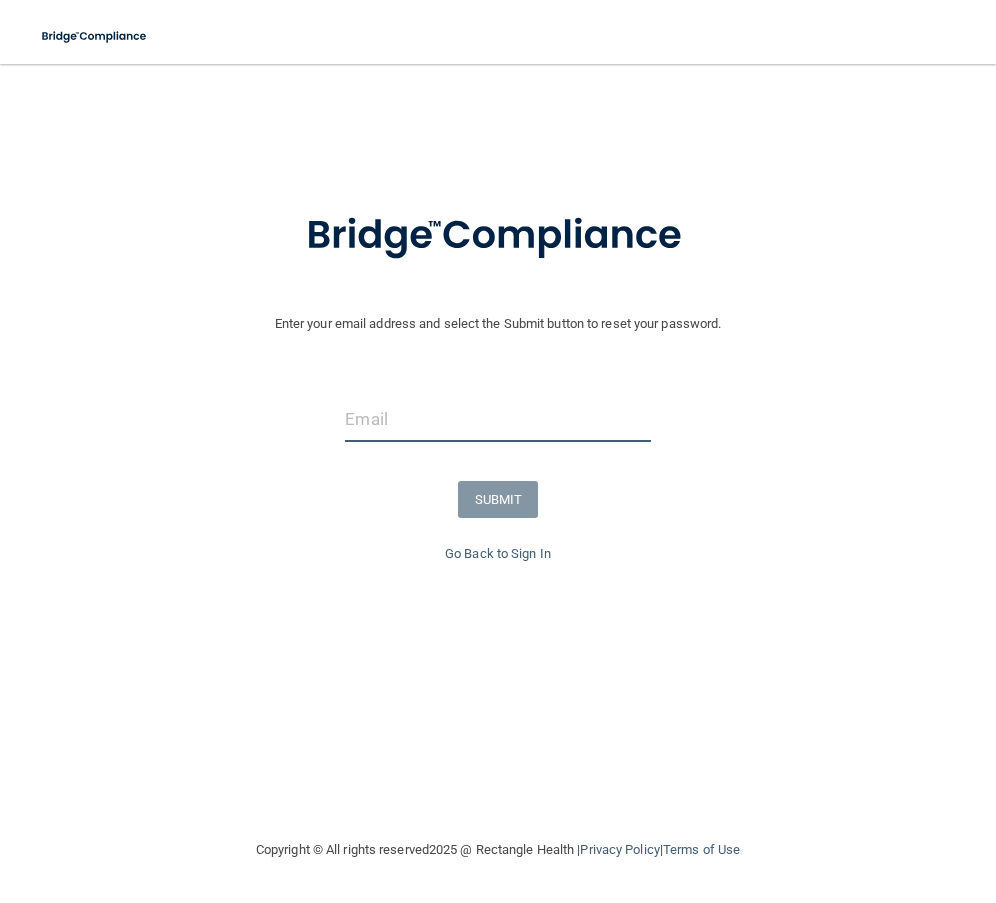 click at bounding box center [497, 419] 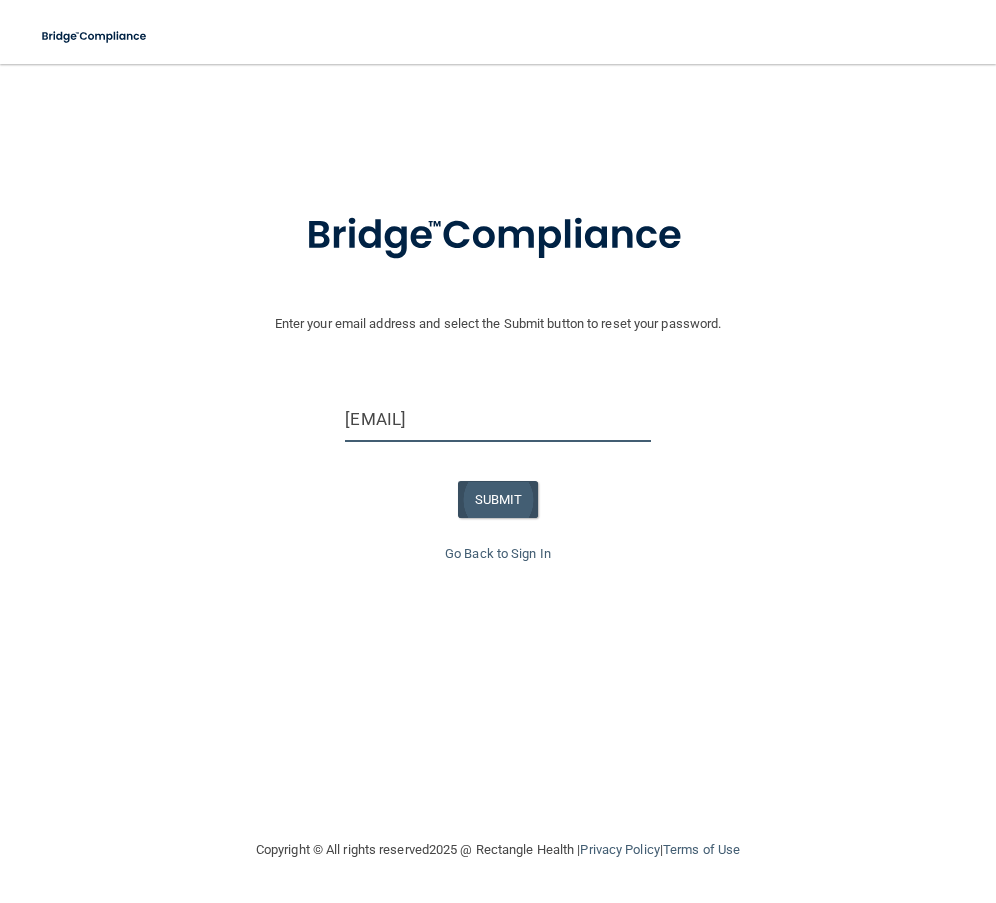 type on "[EMAIL]" 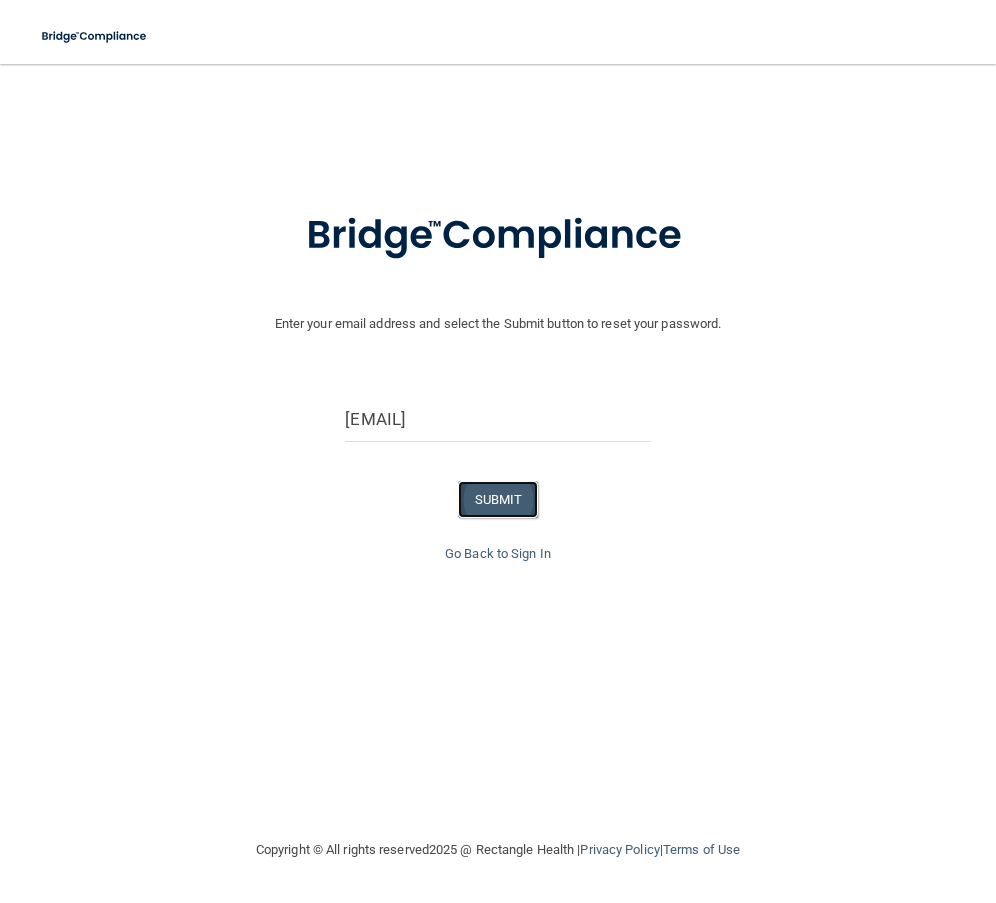 click on "SUBMIT" at bounding box center (498, 499) 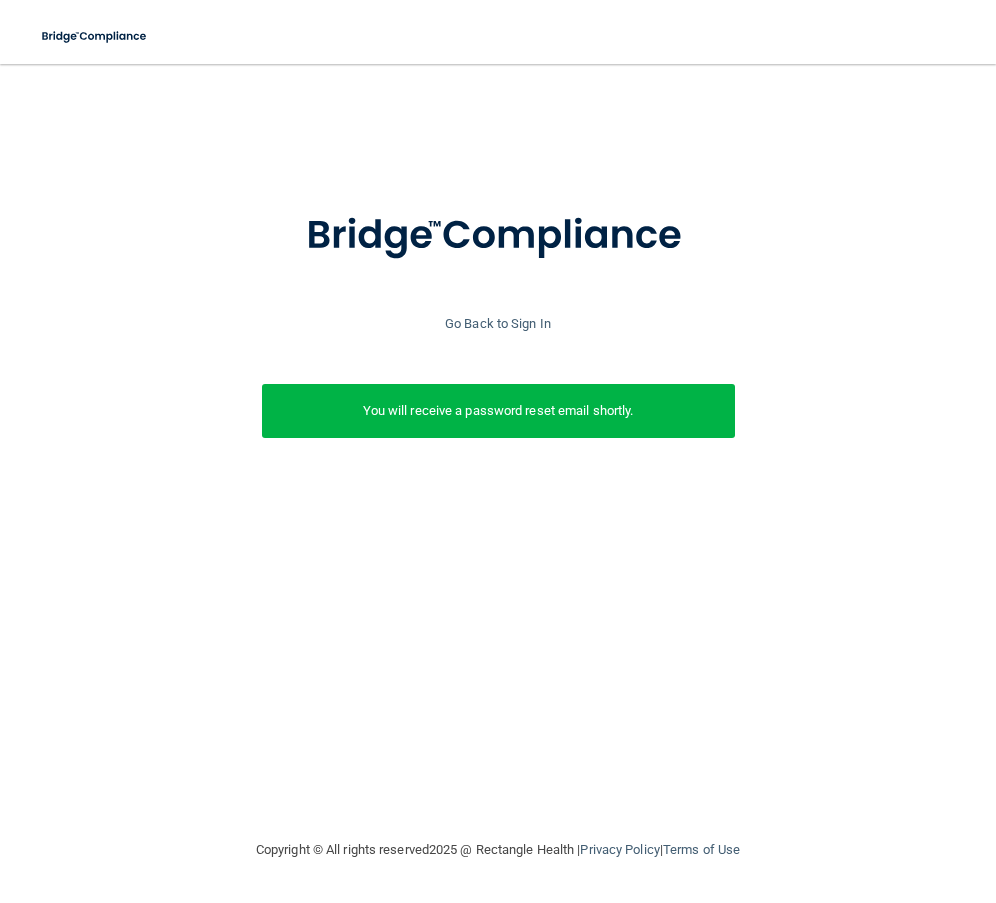 drag, startPoint x: 456, startPoint y: 183, endPoint x: 511, endPoint y: 109, distance: 92.20087 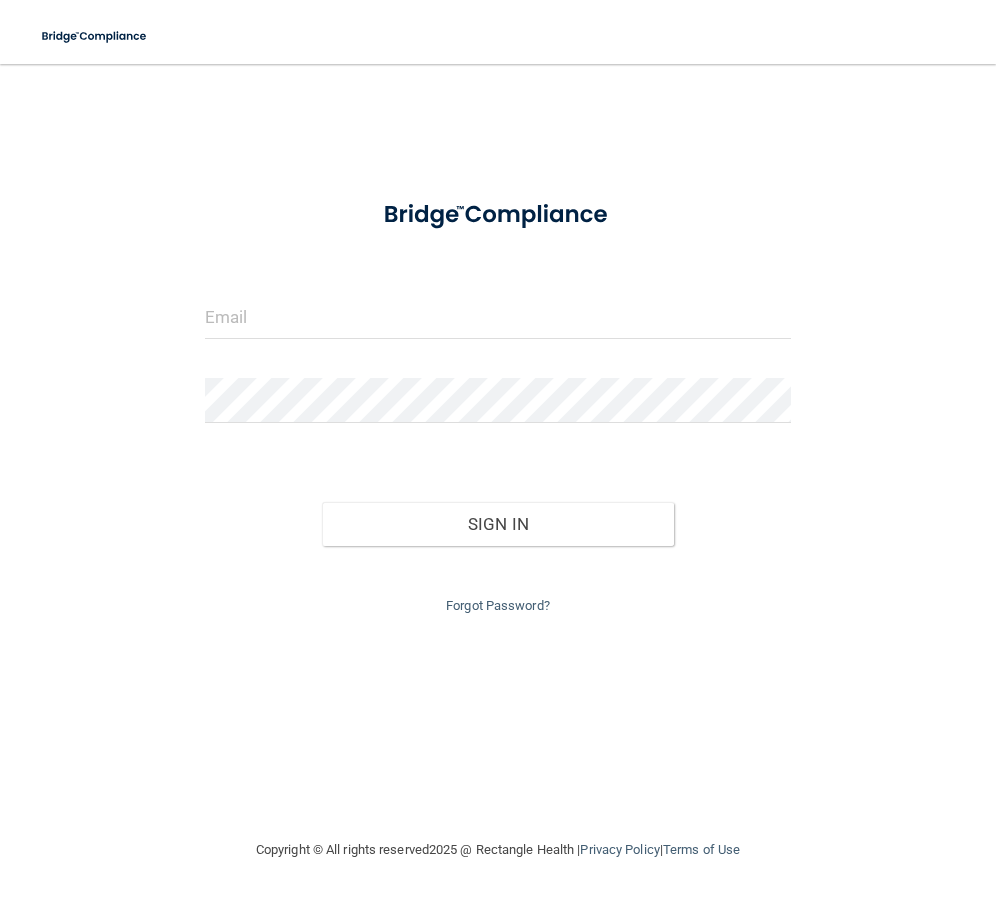 scroll, scrollTop: 0, scrollLeft: 0, axis: both 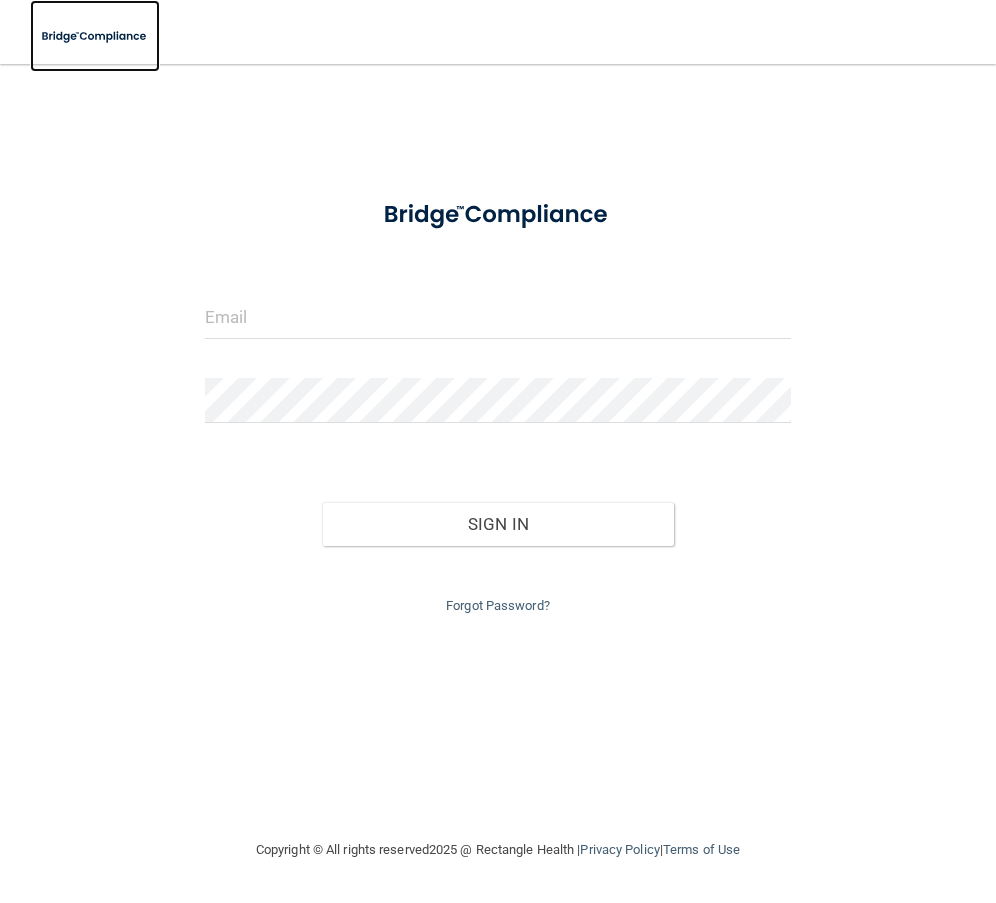 click at bounding box center (95, 36) 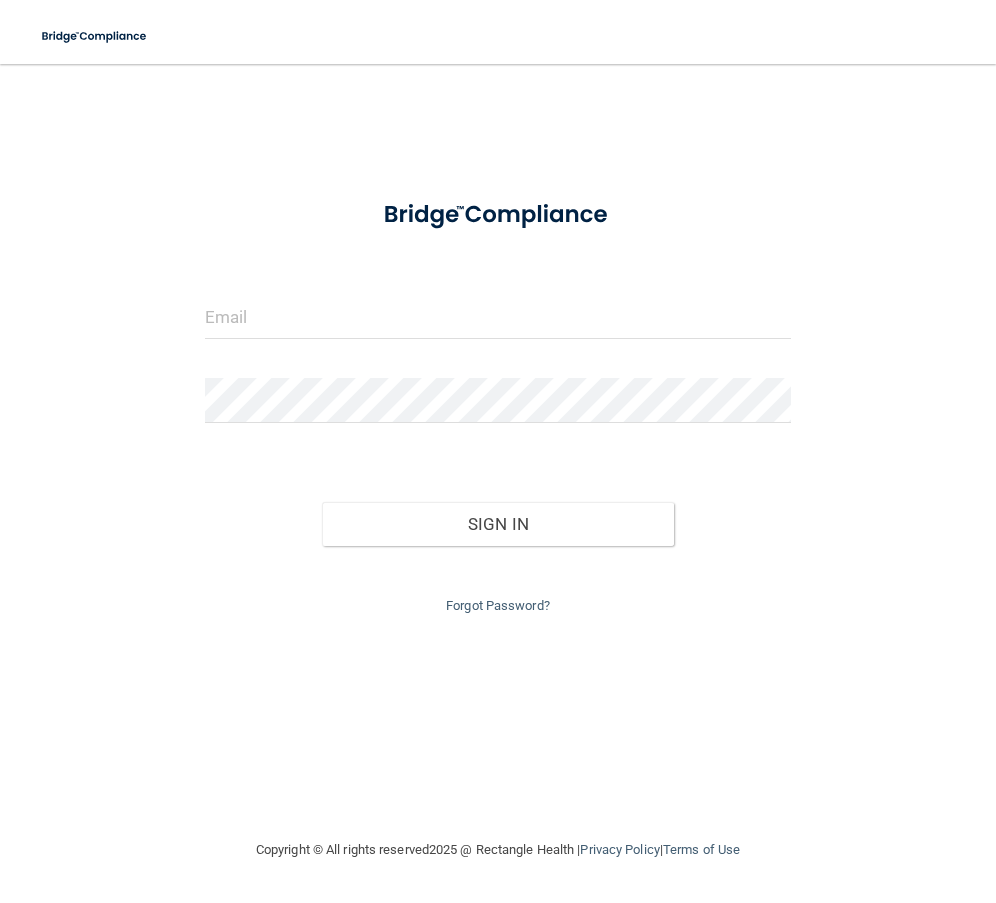 scroll, scrollTop: 0, scrollLeft: 0, axis: both 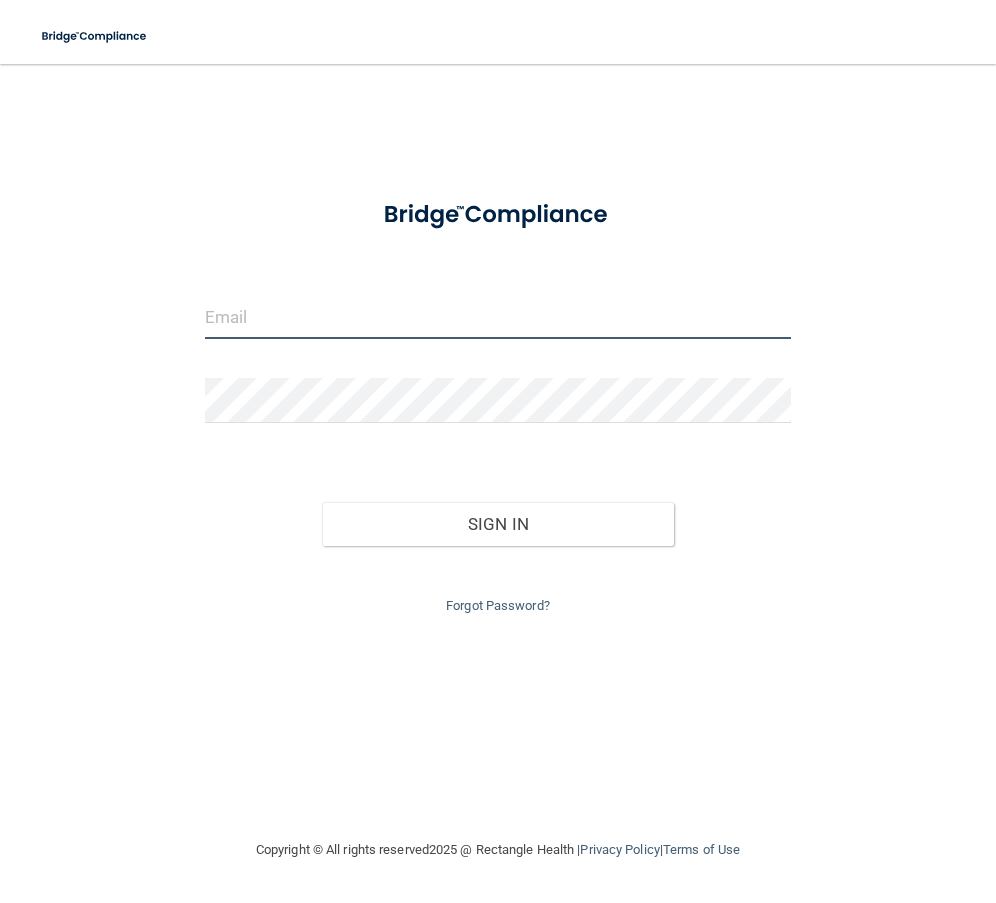 click at bounding box center [498, 316] 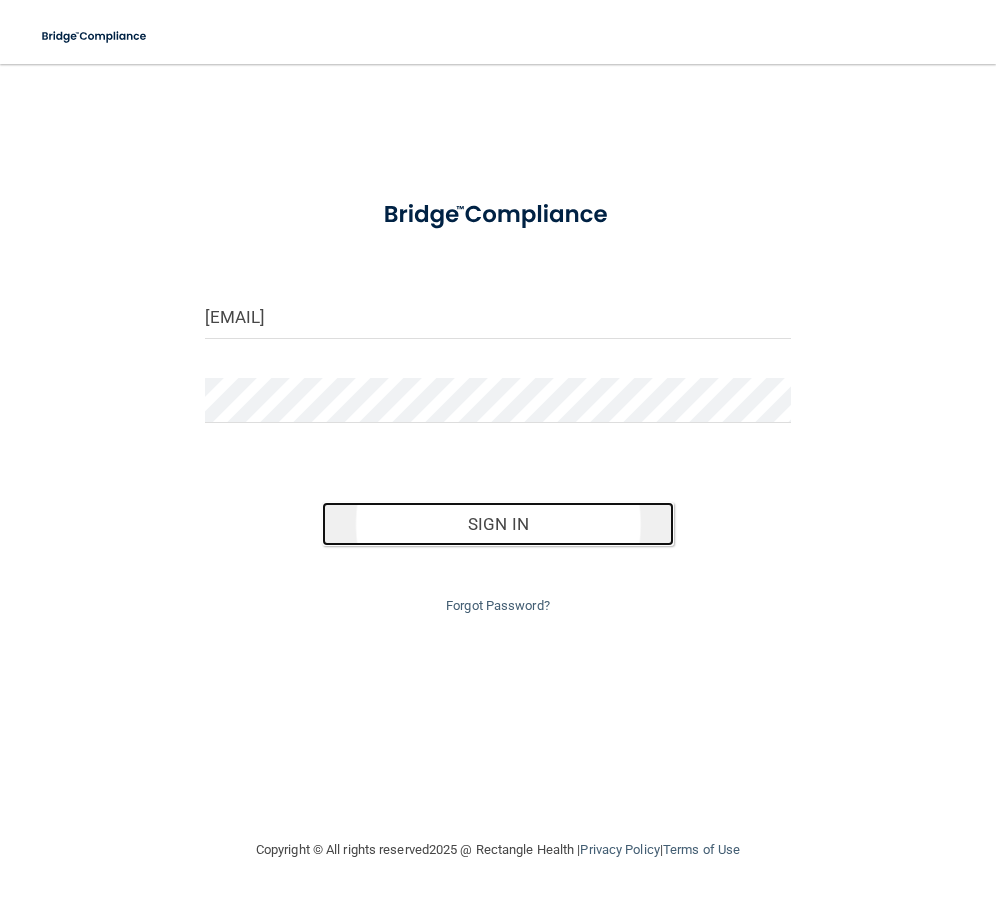 click on "Sign In" at bounding box center [498, 524] 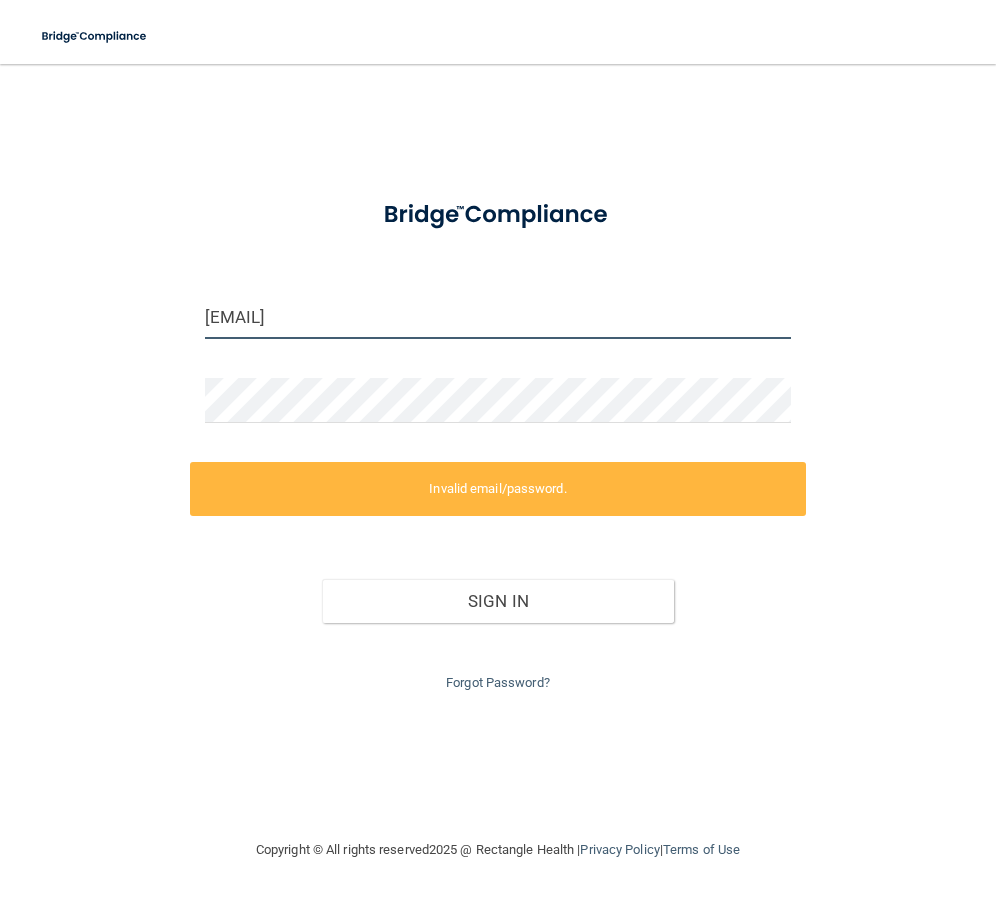 drag, startPoint x: 277, startPoint y: 321, endPoint x: 160, endPoint y: 303, distance: 118.37652 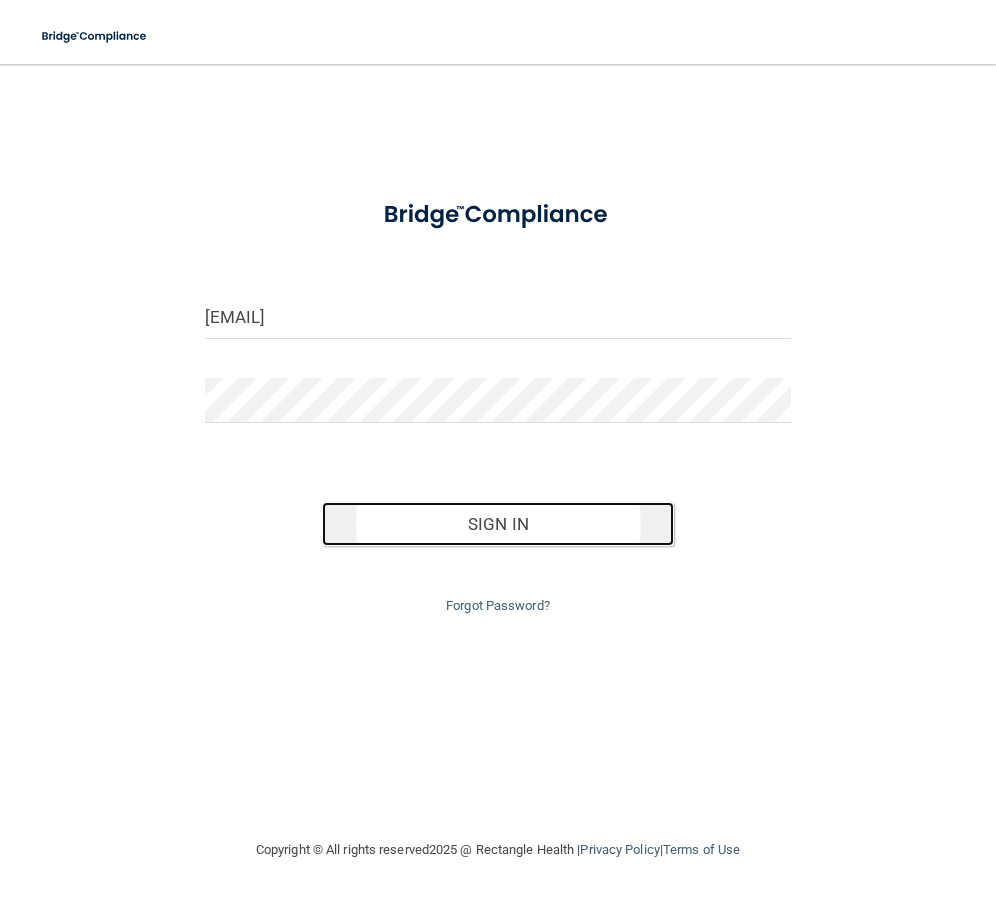 click on "Sign In" at bounding box center (498, 524) 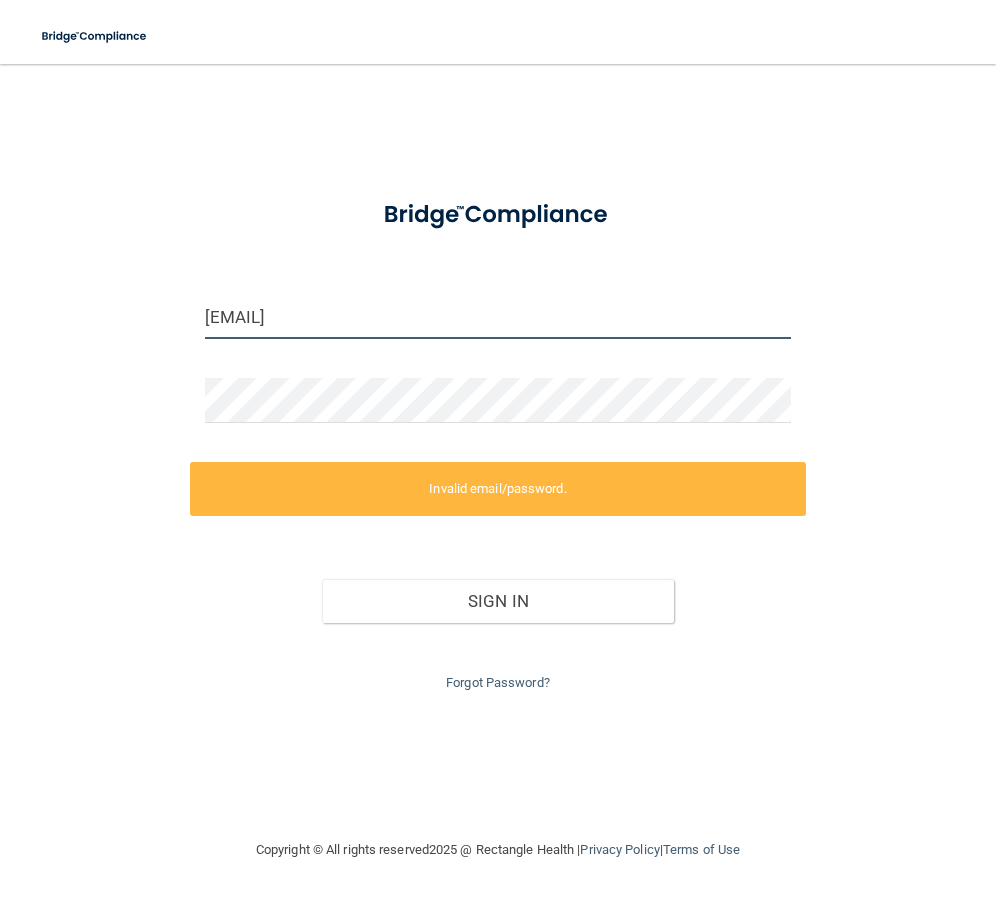 drag, startPoint x: 431, startPoint y: 325, endPoint x: -36, endPoint y: 274, distance: 469.77655 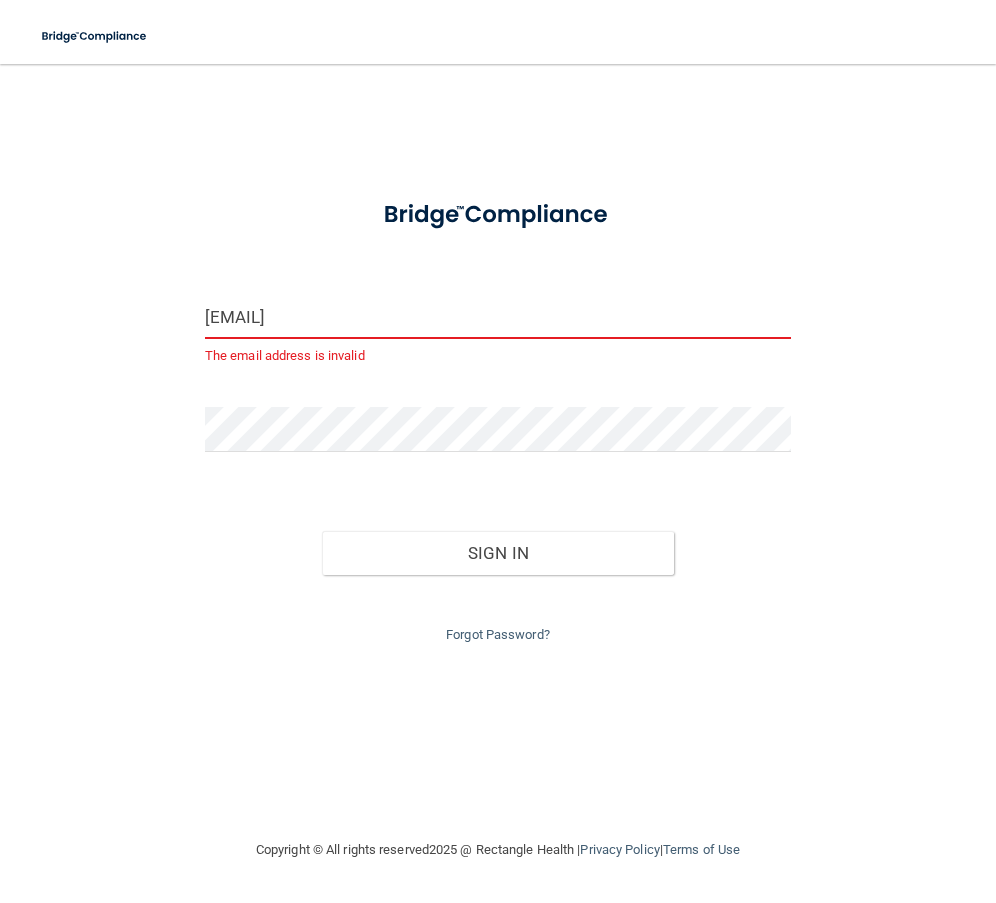 drag, startPoint x: 335, startPoint y: 314, endPoint x: -145, endPoint y: 279, distance: 481.27435 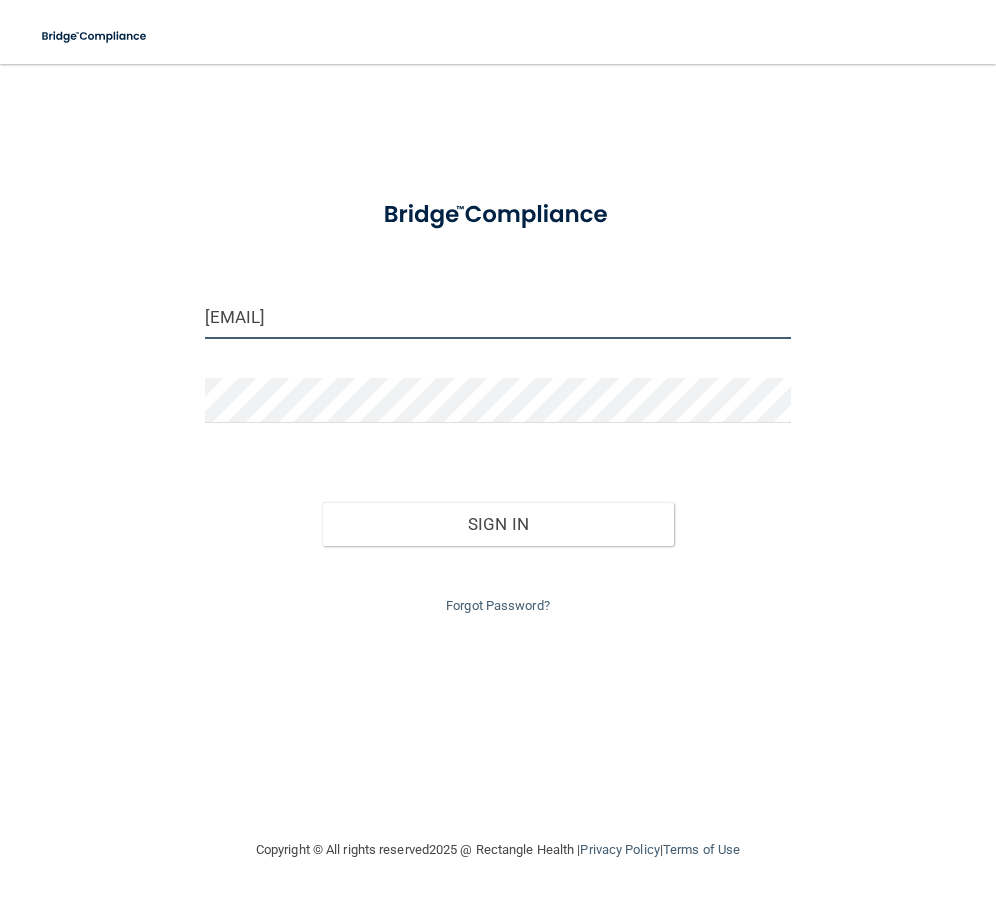 type on "[EMAIL]" 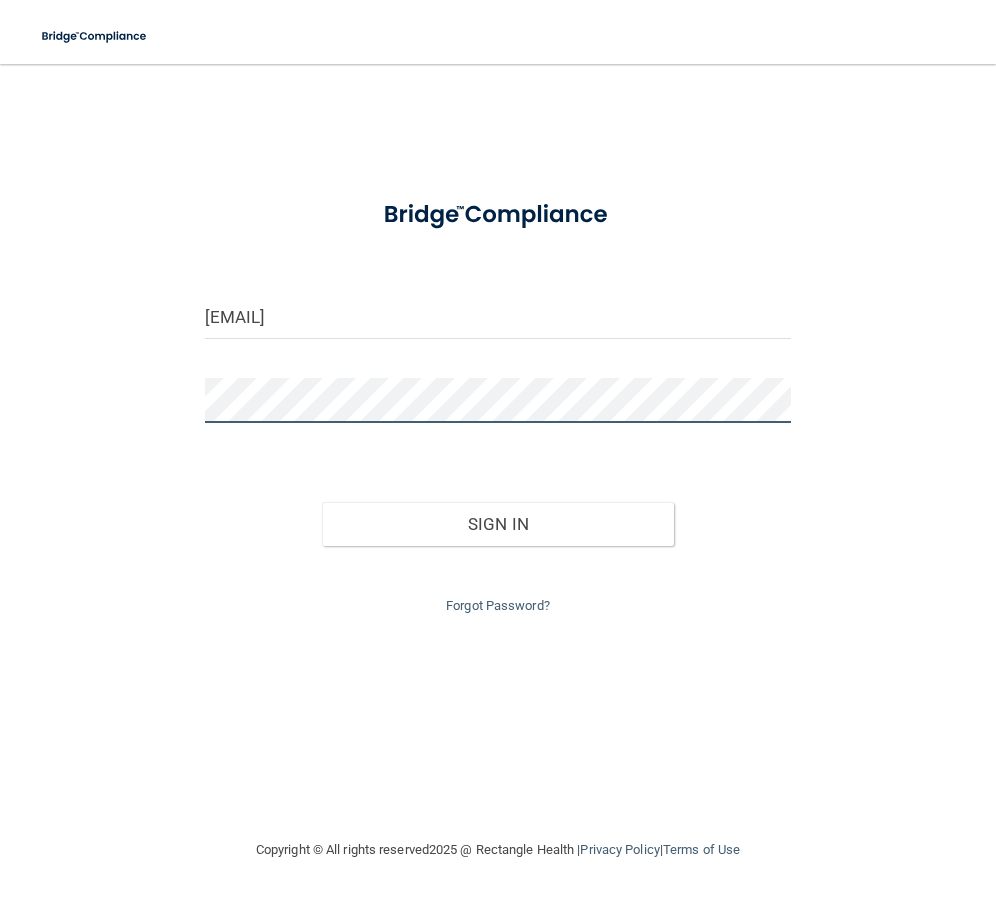 click on "Toggle navigation                                                                                                                                  Manage My Enterprise                  Manage My Location                                                                 [EMAIL]                                    Invalid email/password.     You don't have permission to access that page.       Sign In            Forgot Password?                          Copyright © All rights reserved  2025 @ Rectangle Health |  Privacy Policy  |  Terms of Use                                                Keyboard Shortcuts: ? Show / hide this help menu ×" at bounding box center [498, 451] 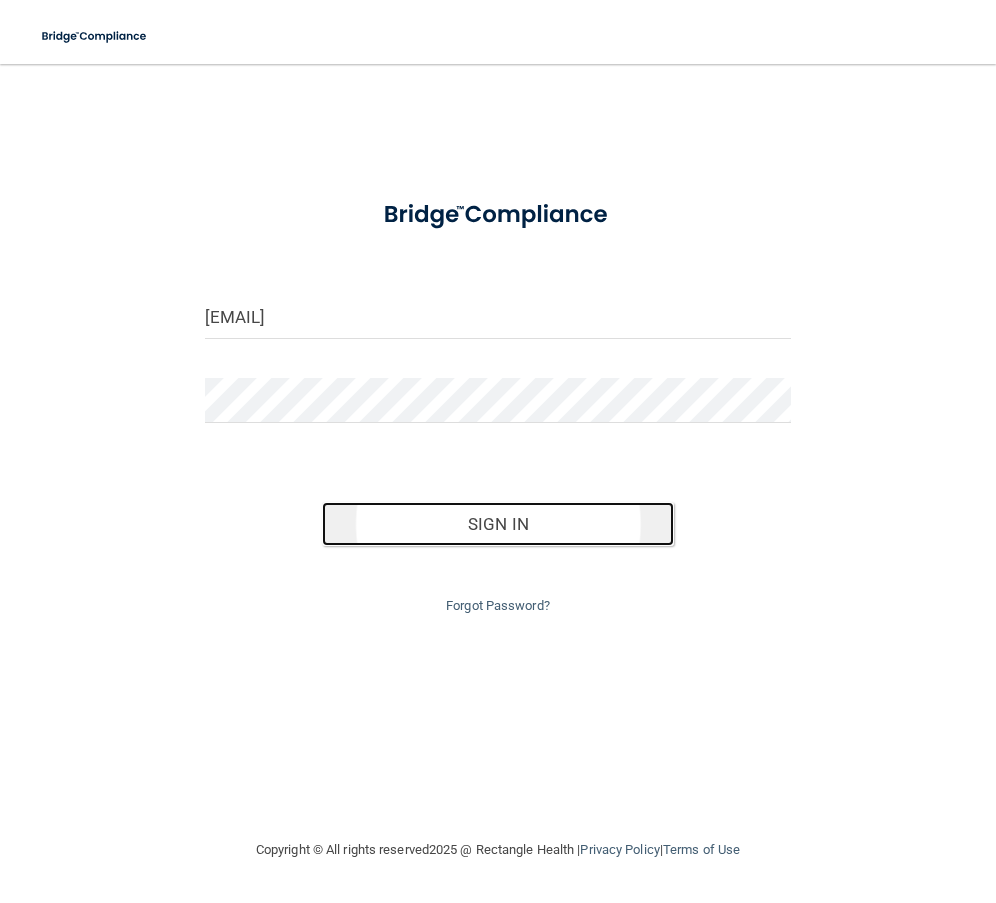 click on "Sign In" at bounding box center [498, 524] 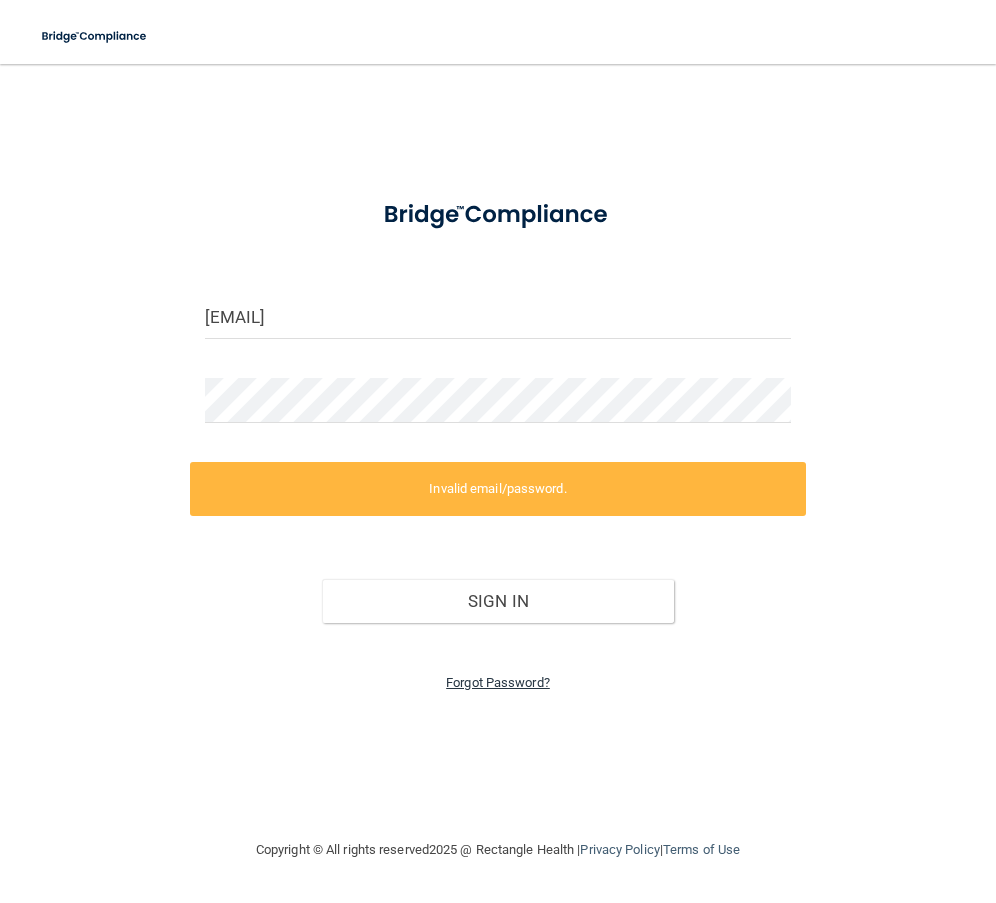 click on "Forgot Password?" at bounding box center [498, 682] 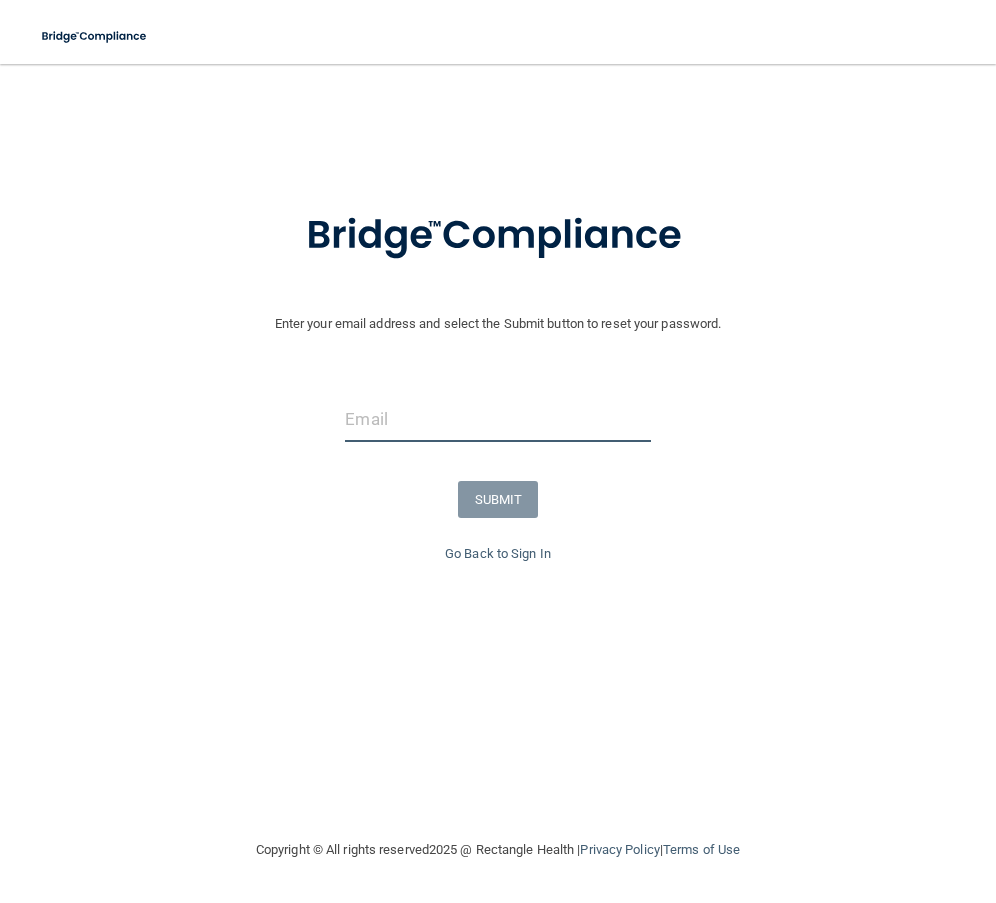 click at bounding box center (497, 419) 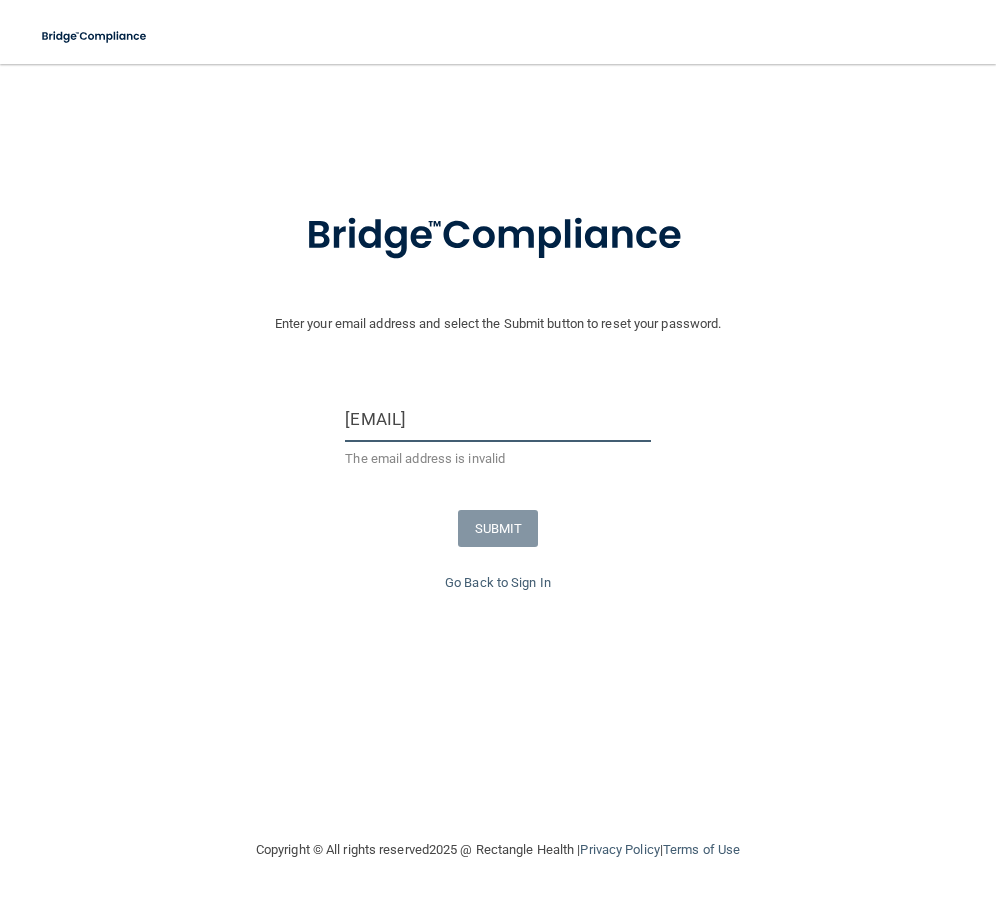 scroll, scrollTop: 0, scrollLeft: 3, axis: horizontal 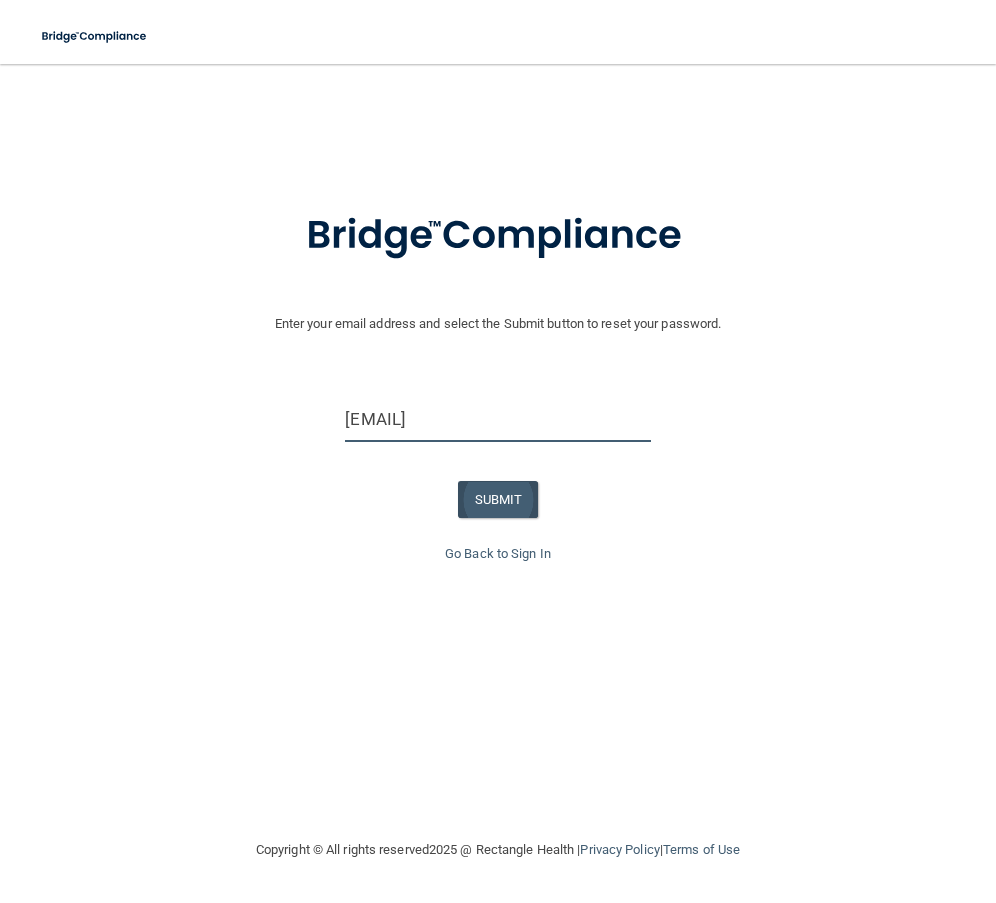 type on "[EMAIL]" 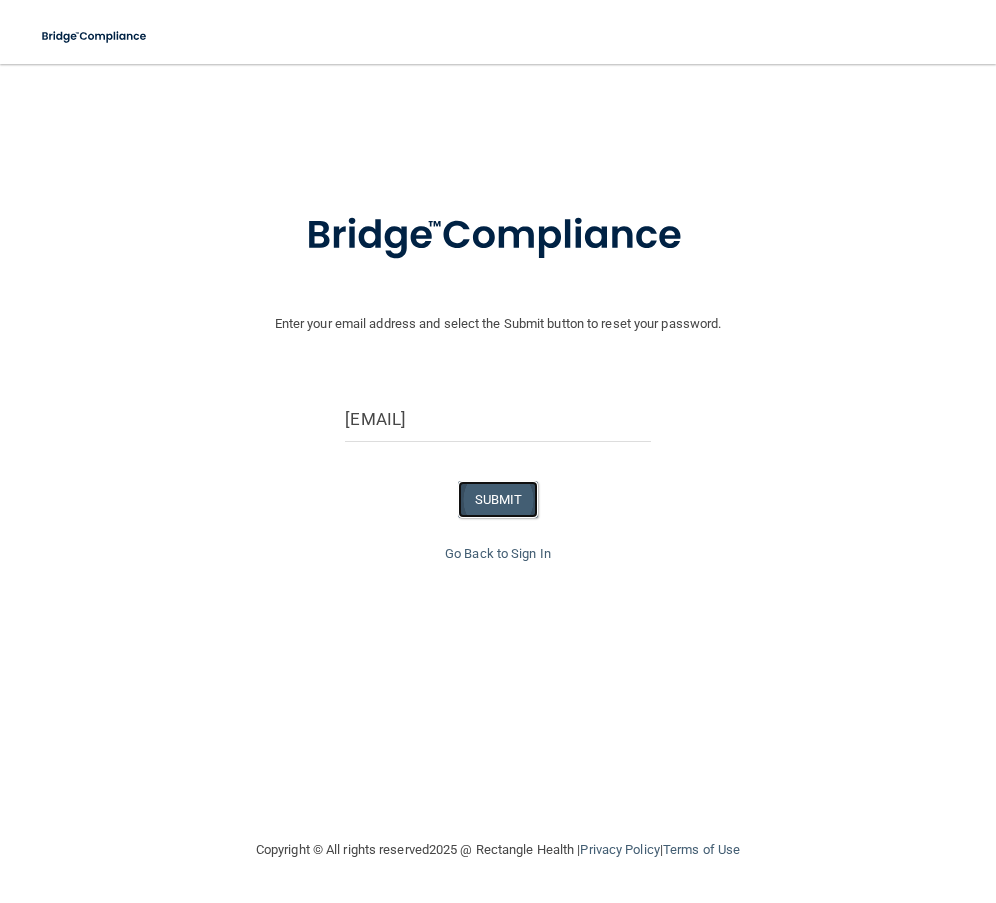 click on "SUBMIT" at bounding box center [498, 499] 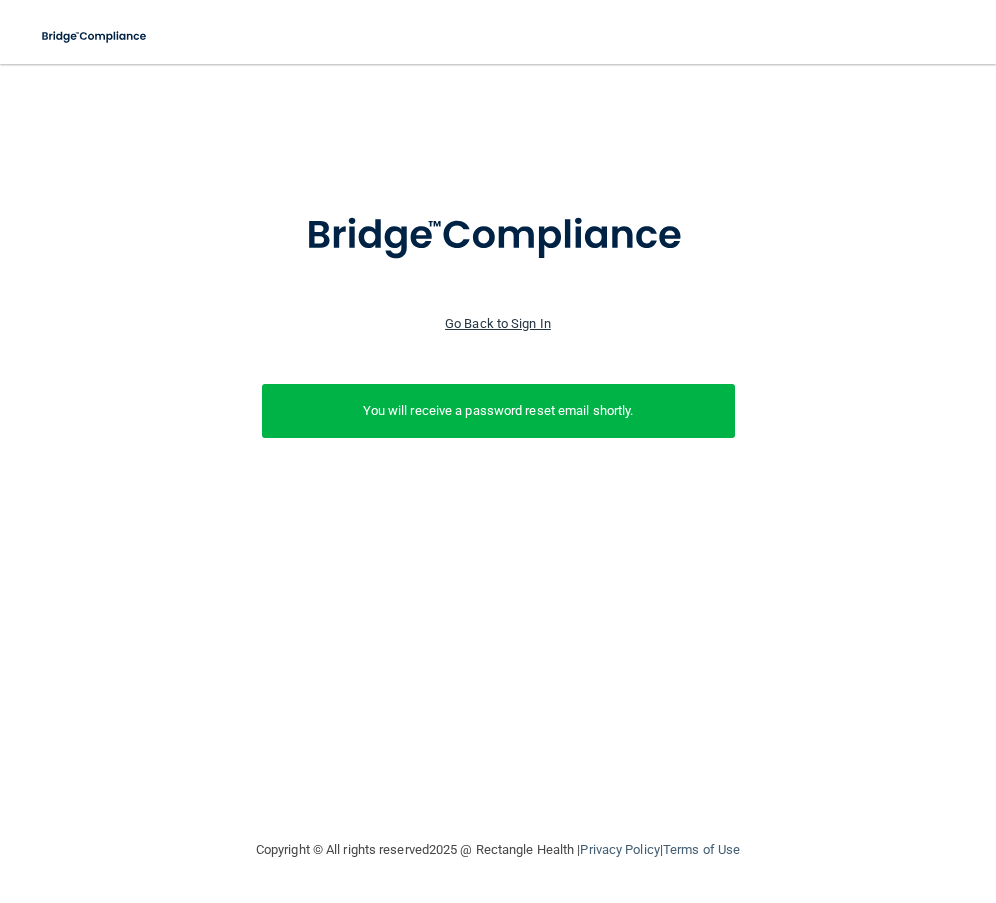 click on "Go Back to Sign In" at bounding box center [498, 323] 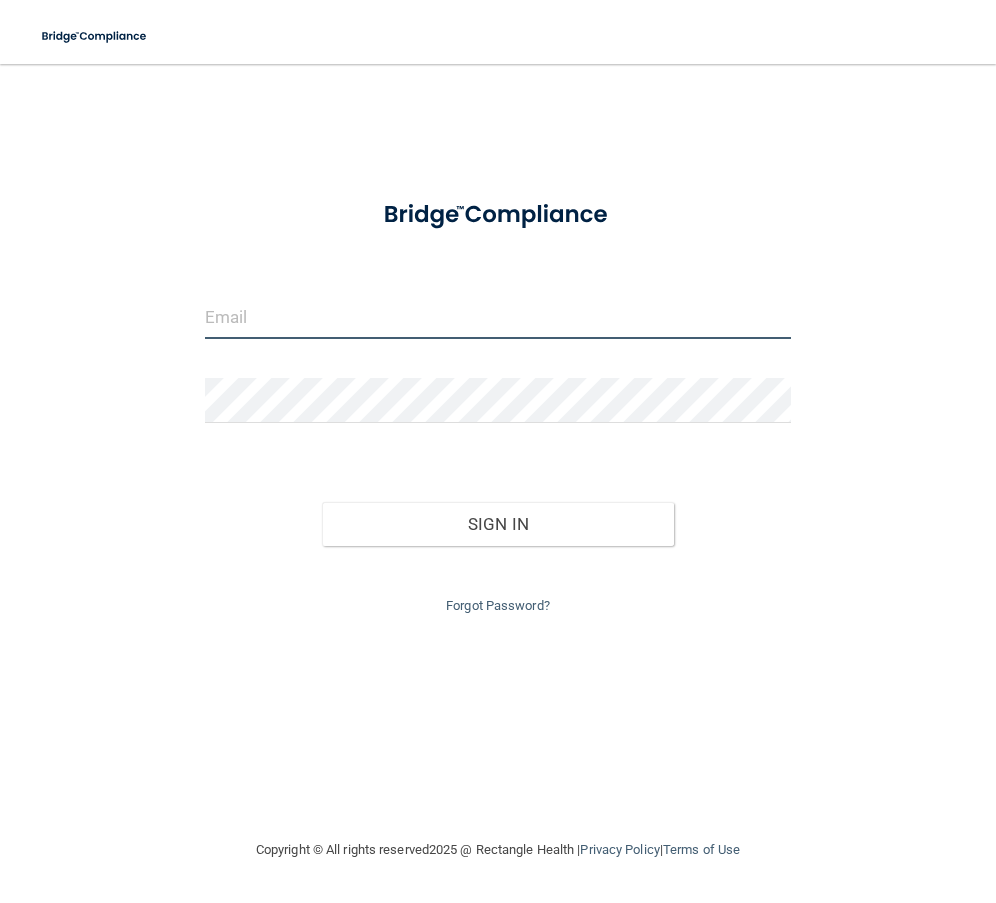 click at bounding box center (498, 316) 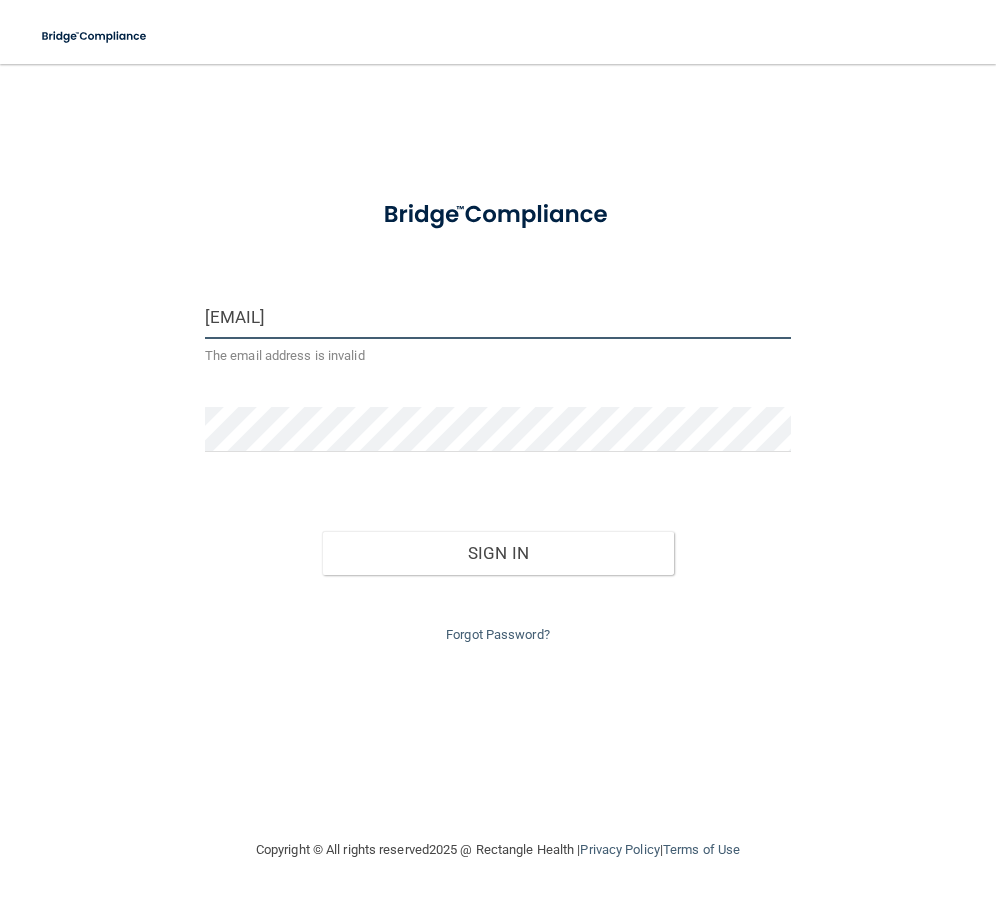 drag, startPoint x: 282, startPoint y: 318, endPoint x: 70, endPoint y: 305, distance: 212.39821 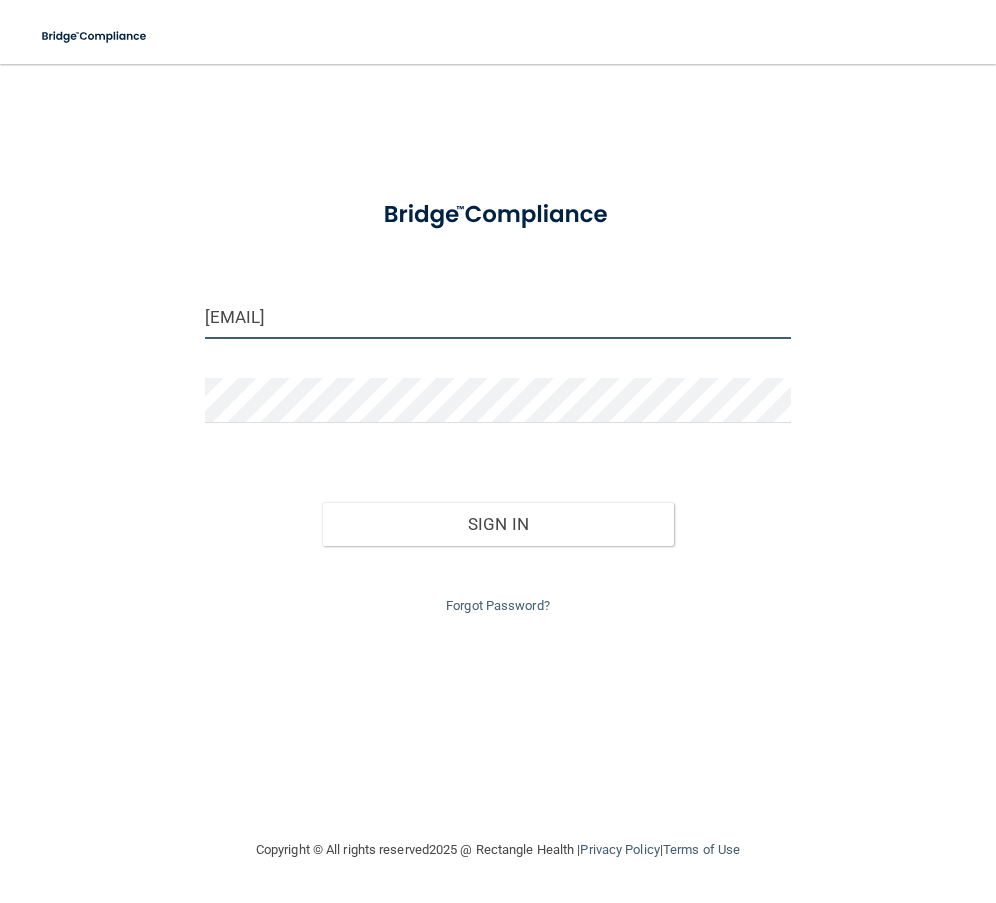 type on "[EMAIL]" 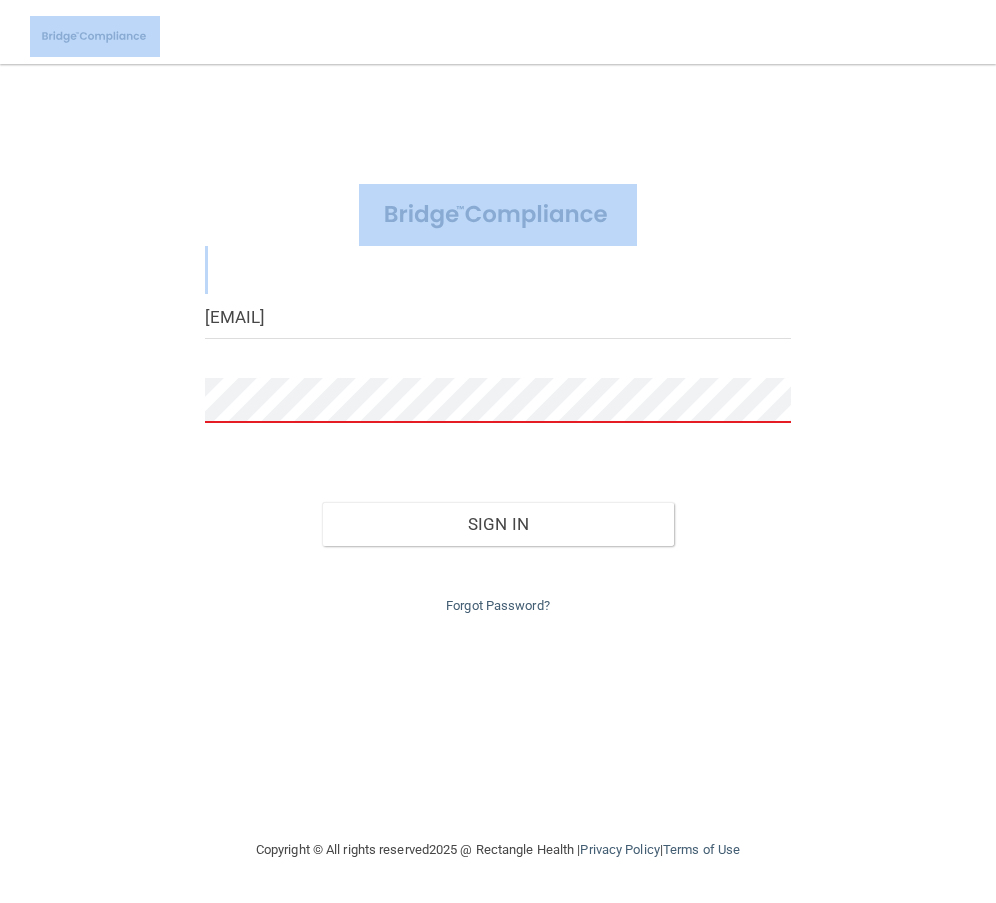 click on "Toggle navigation                                                                                                                                  Manage My Enterprise                  Manage My Location                                                                 [EMAIL]                                    Invalid email/password.     You don't have permission to access that page.       Sign In            Forgot Password?                          Copyright © All rights reserved  2025 @ Rectangle Health |  Privacy Policy  |  Terms of Use                                                Keyboard Shortcuts: ? Show / hide this help menu ×" at bounding box center (498, 451) 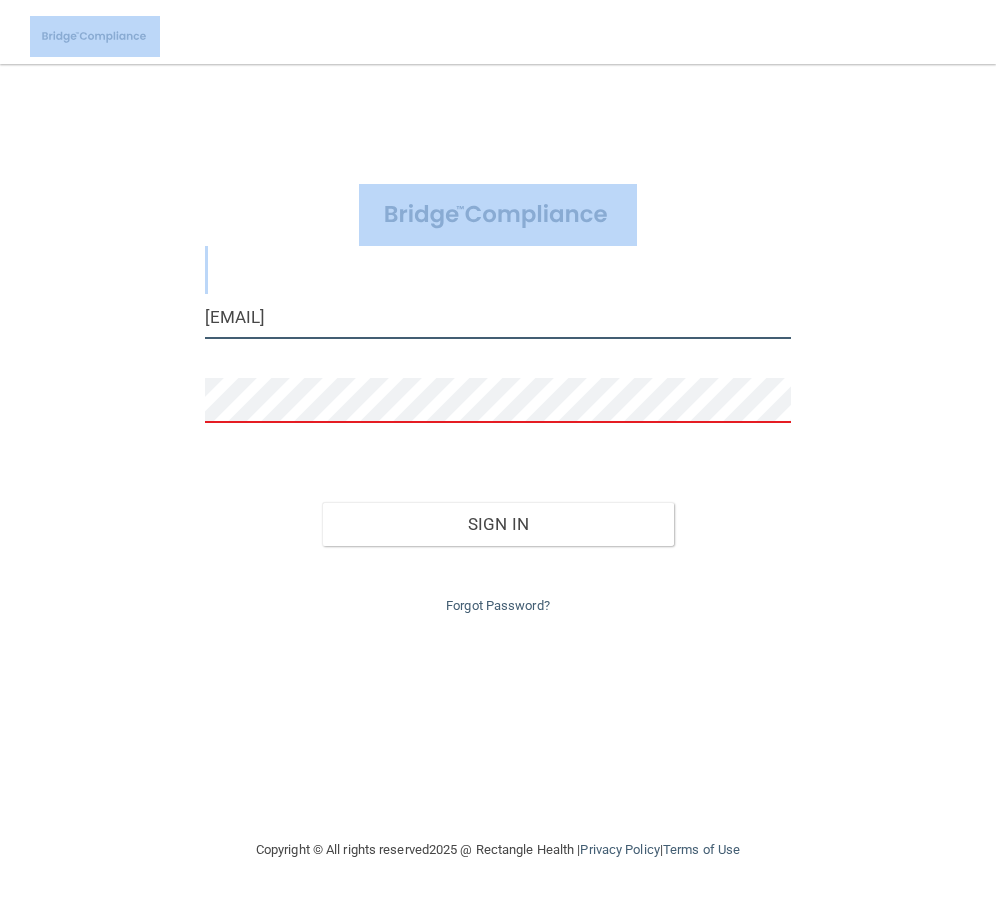 click on "[EMAIL]" at bounding box center (498, 316) 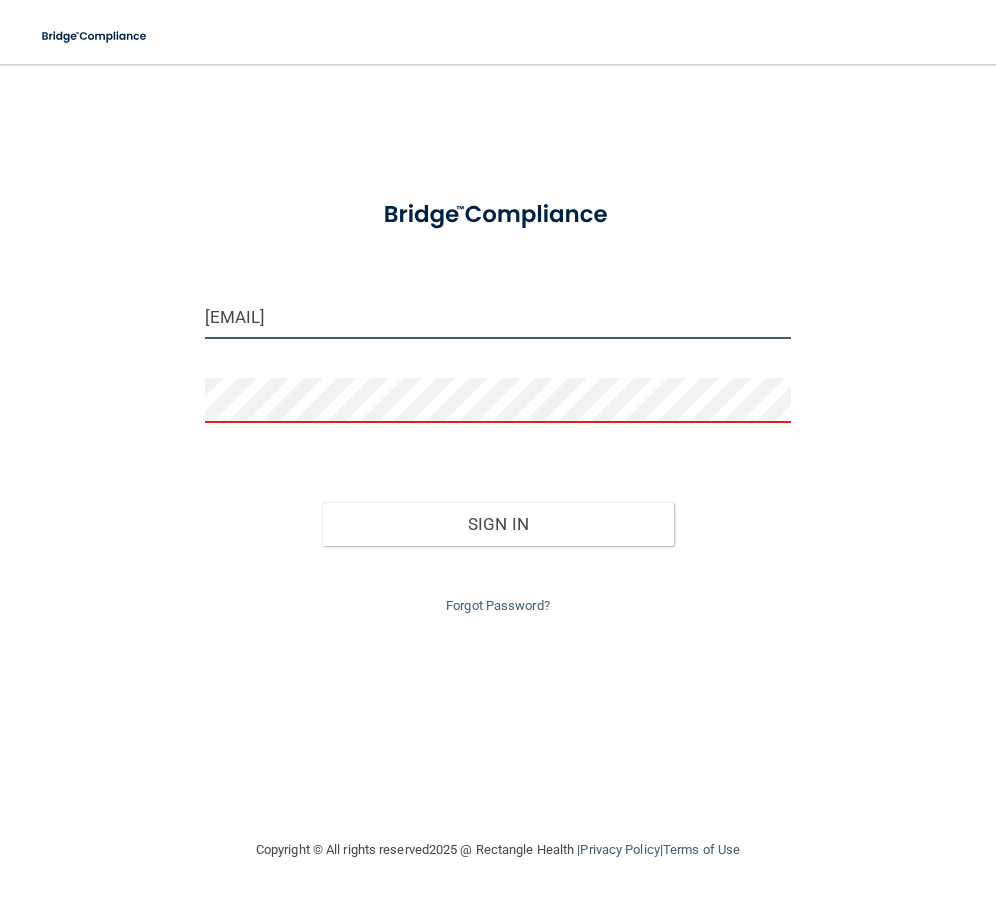 drag, startPoint x: 207, startPoint y: 321, endPoint x: 389, endPoint y: 328, distance: 182.13457 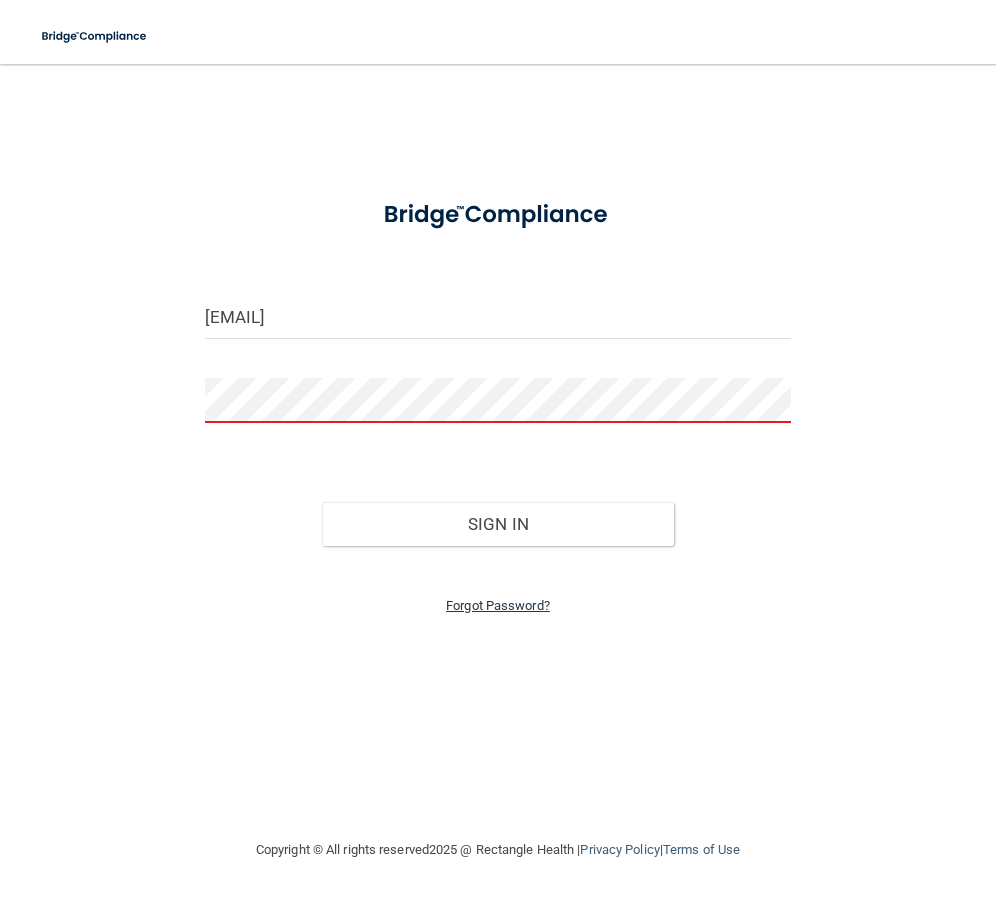 click on "Forgot Password?" at bounding box center (498, 605) 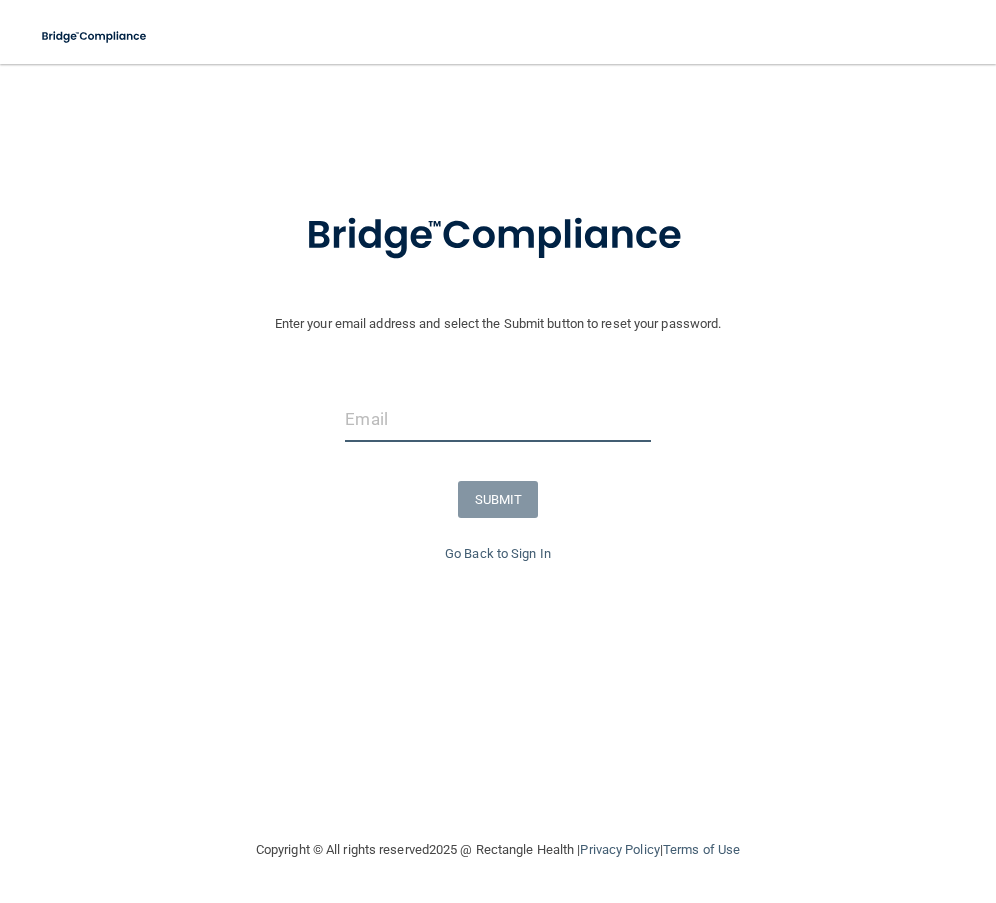 click at bounding box center [497, 419] 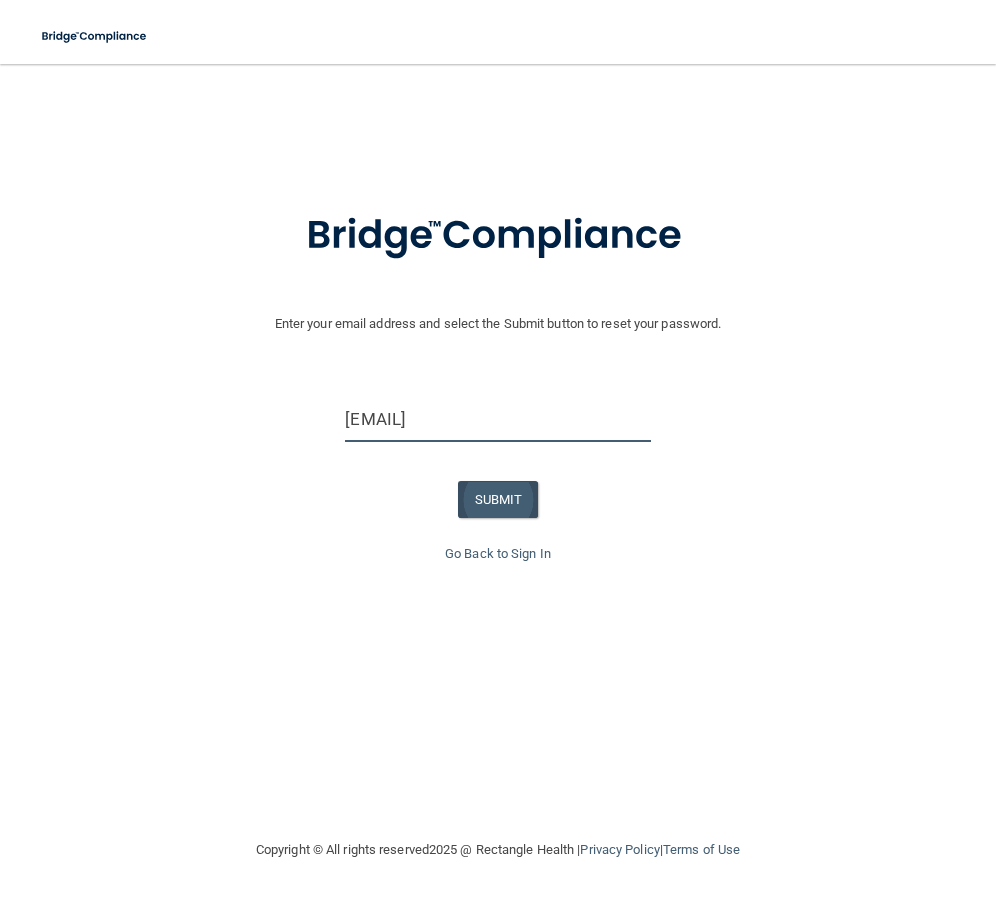type on "[EMAIL]" 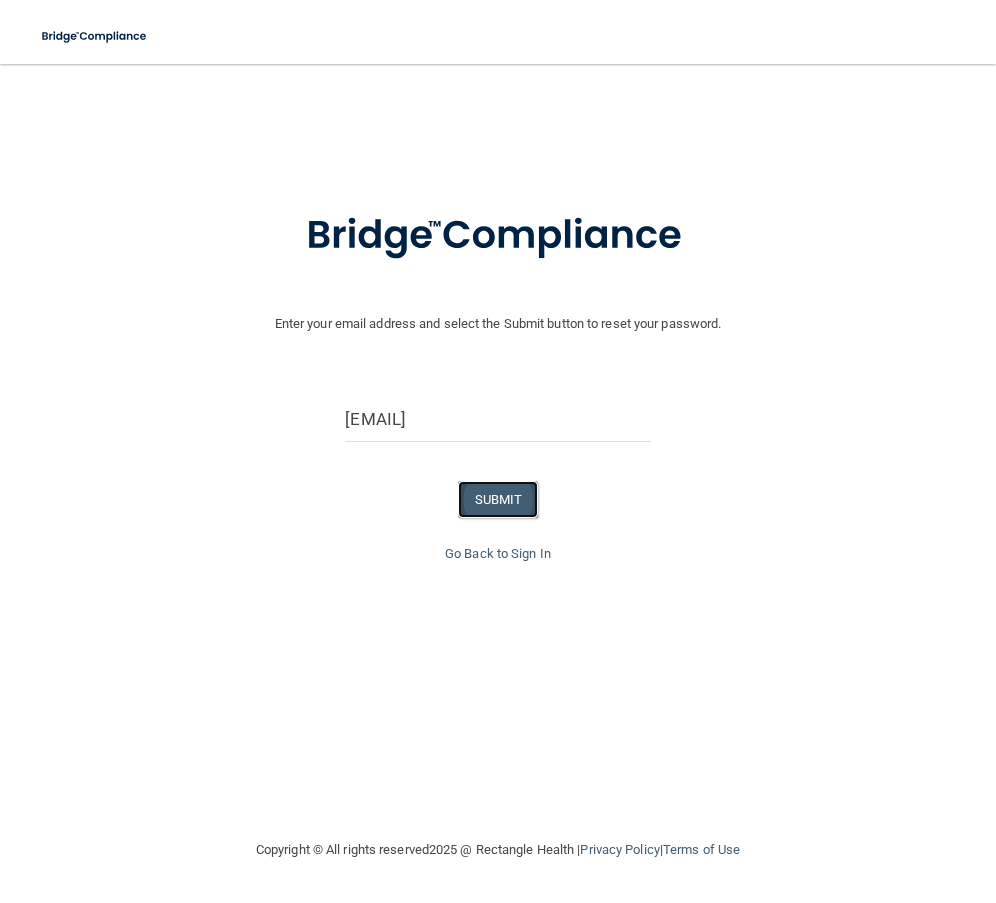 click on "SUBMIT" at bounding box center (498, 499) 